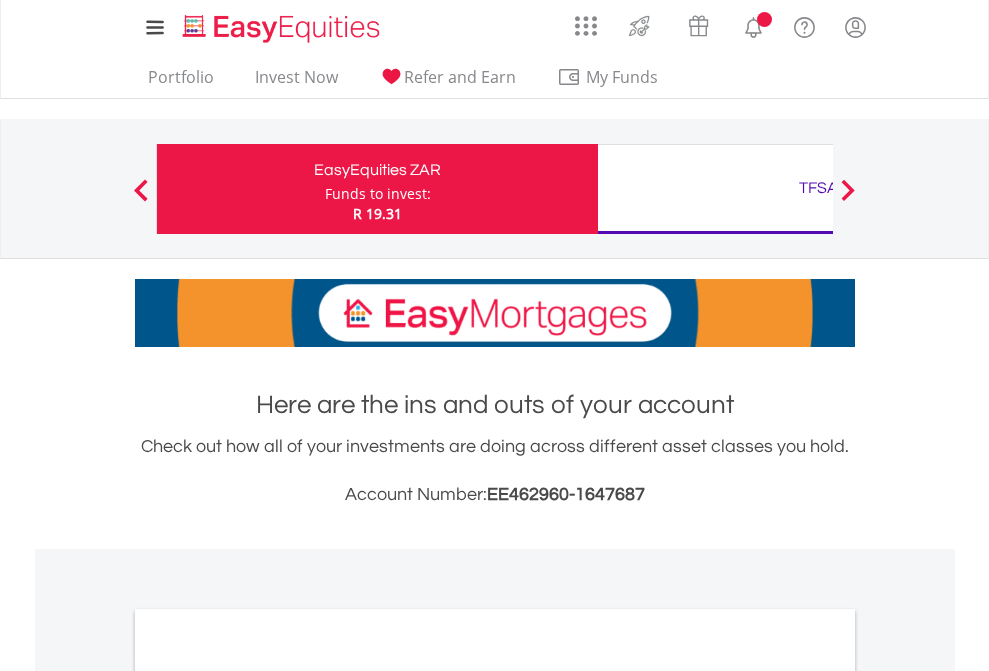 scroll, scrollTop: 0, scrollLeft: 0, axis: both 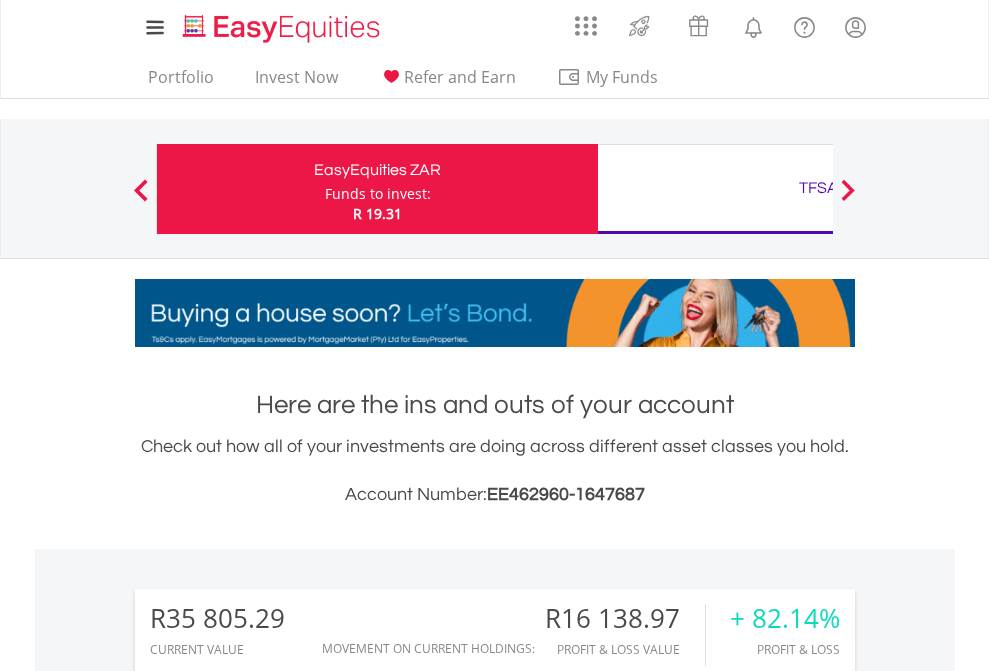 click on "Funds to invest:" at bounding box center (378, 194) 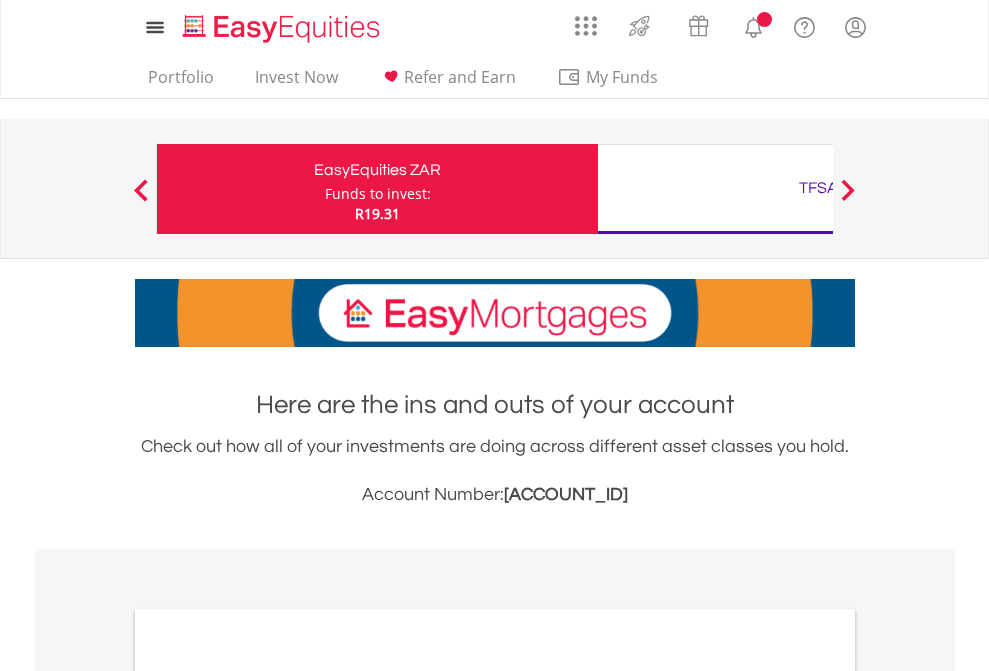 scroll, scrollTop: 0, scrollLeft: 0, axis: both 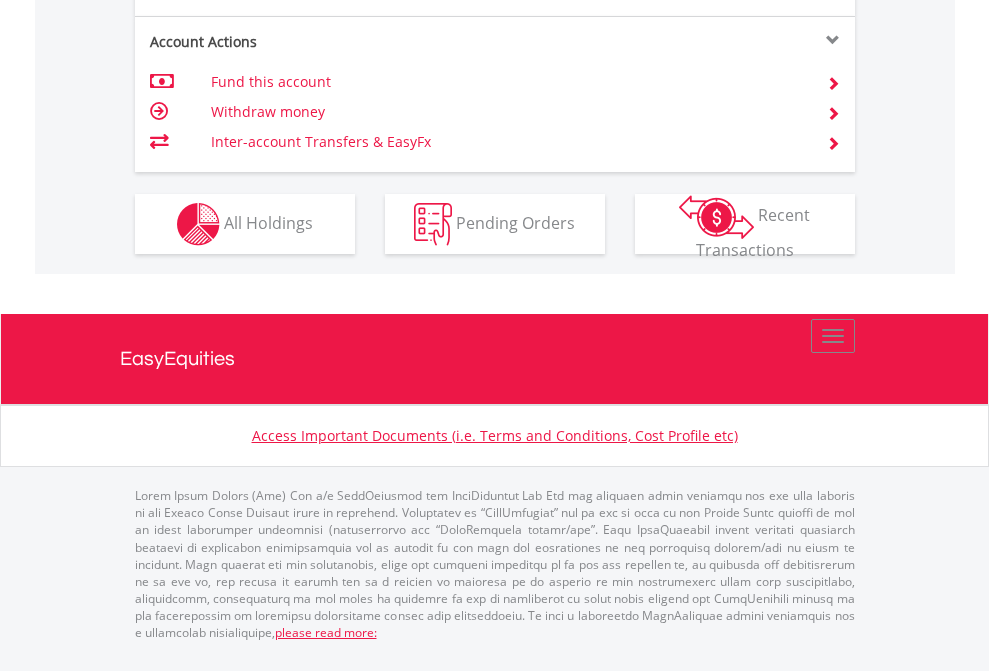 click on "Investment types" at bounding box center (706, -337) 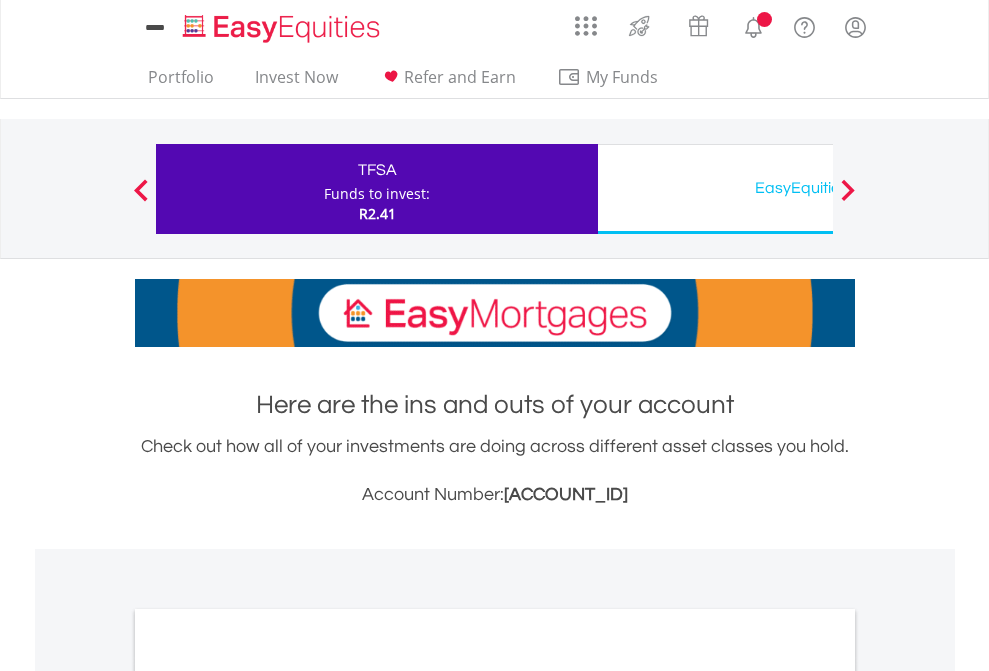 scroll, scrollTop: 0, scrollLeft: 0, axis: both 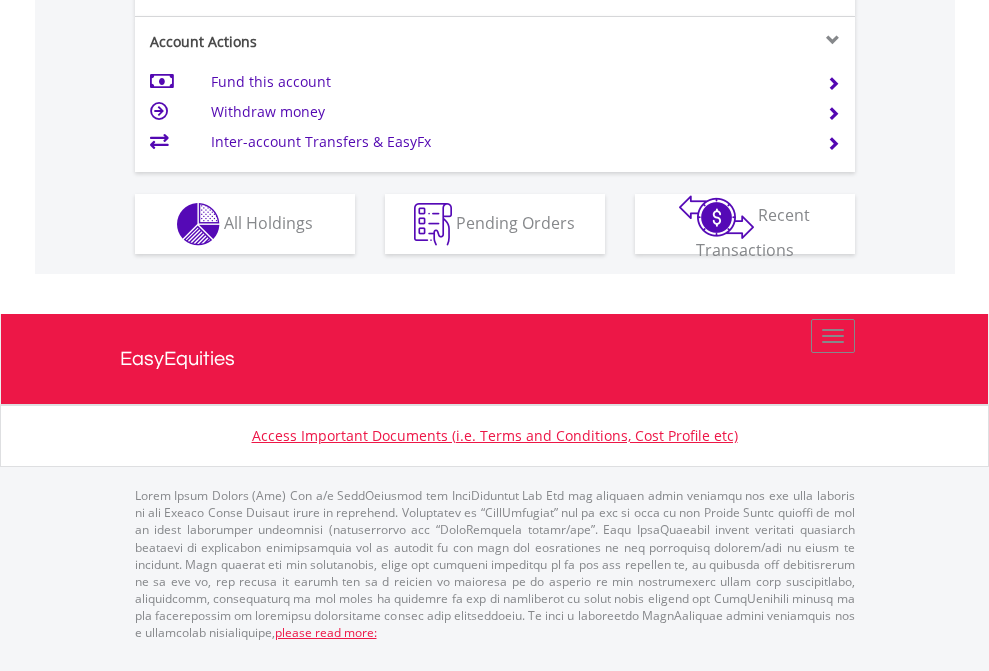 click on "Investment types" at bounding box center [706, -337] 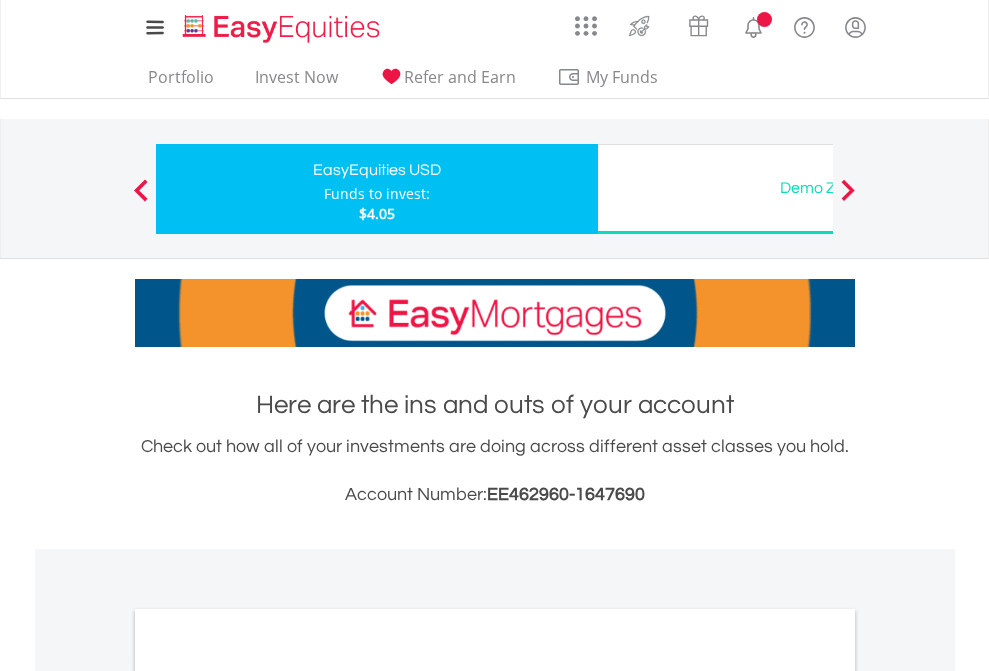scroll, scrollTop: 0, scrollLeft: 0, axis: both 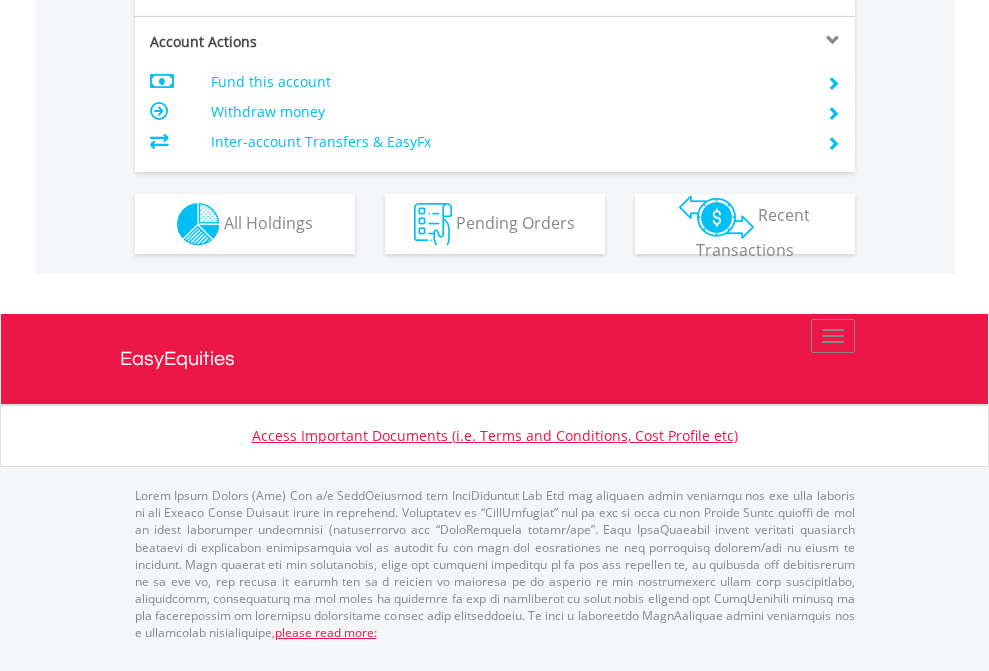 click on "Investment types" at bounding box center [706, -337] 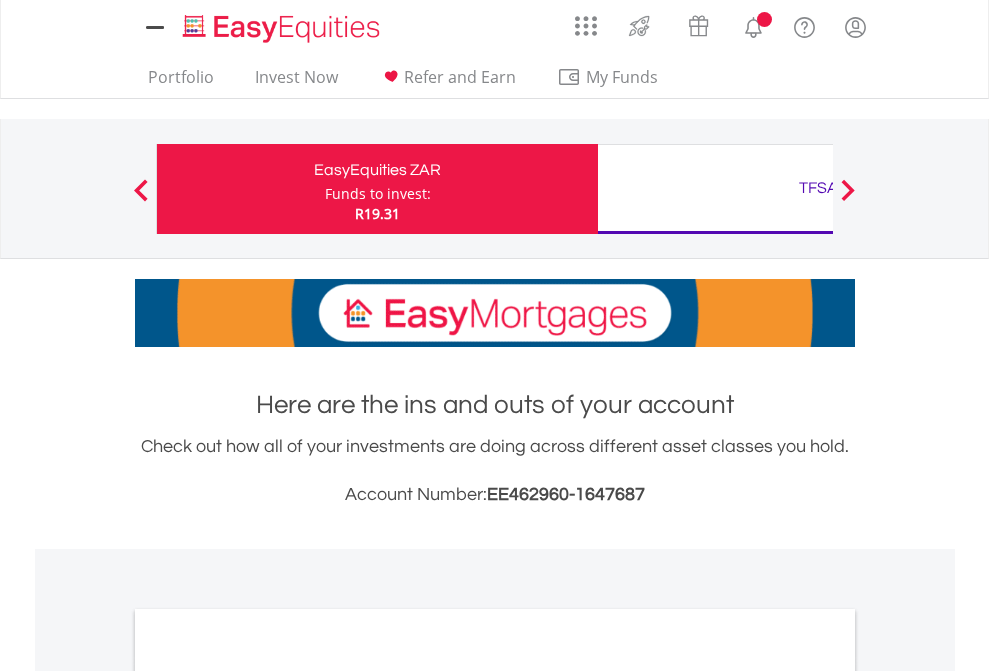 scroll, scrollTop: 0, scrollLeft: 0, axis: both 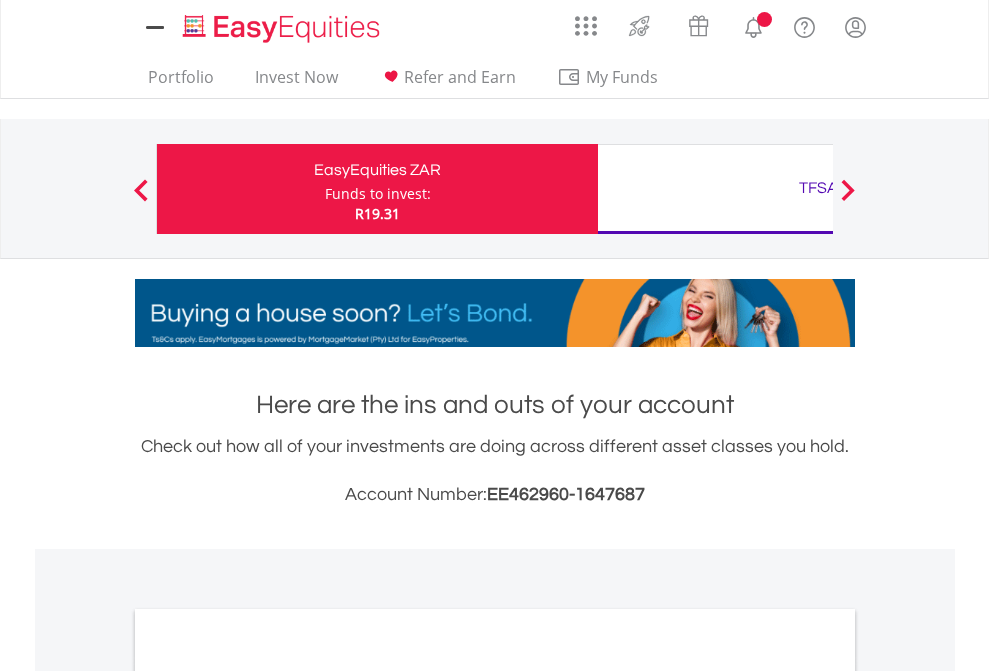 click on "All Holdings" at bounding box center (268, 1096) 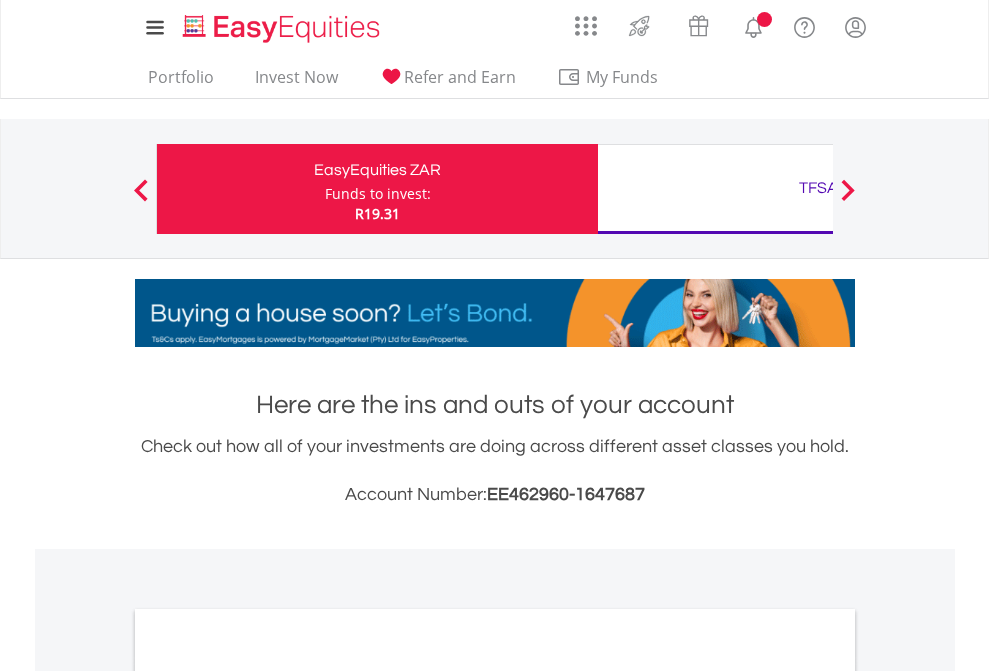 scroll, scrollTop: 1202, scrollLeft: 0, axis: vertical 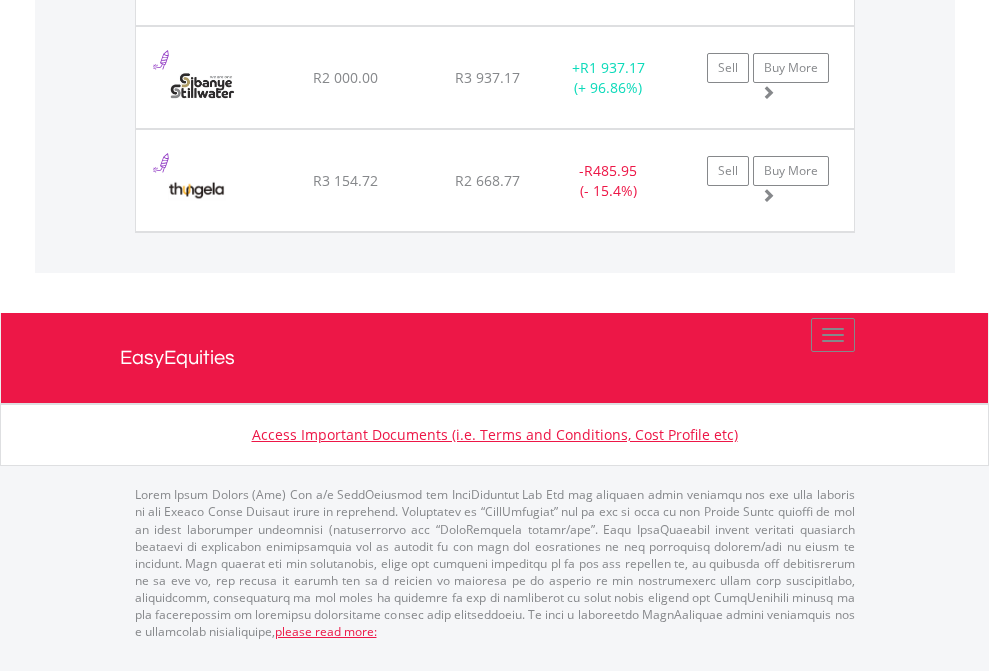 click on "TFSA" at bounding box center [818, -2037] 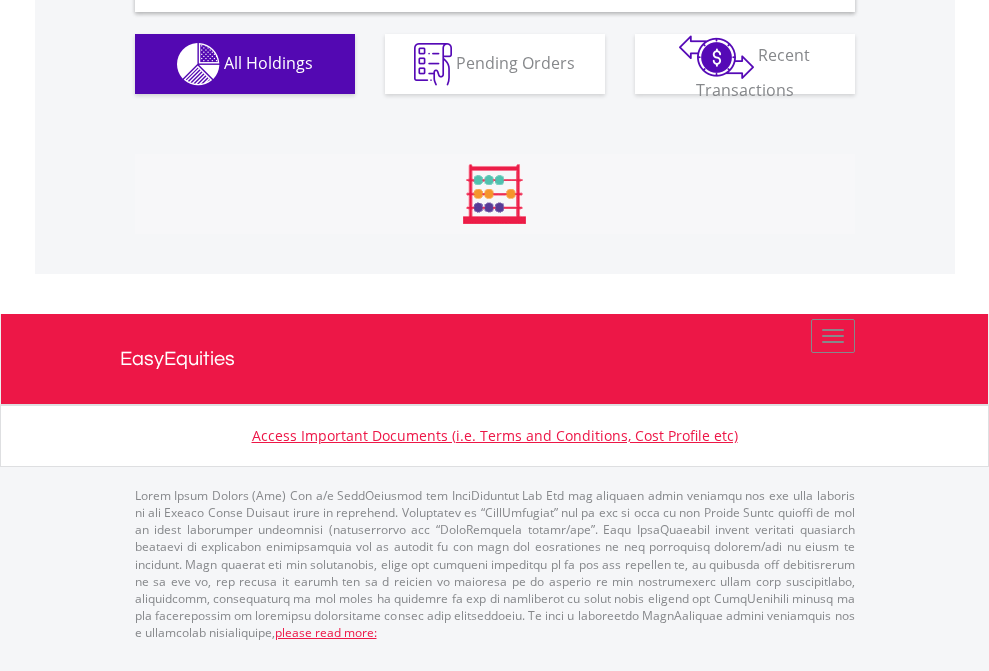 scroll, scrollTop: 1933, scrollLeft: 0, axis: vertical 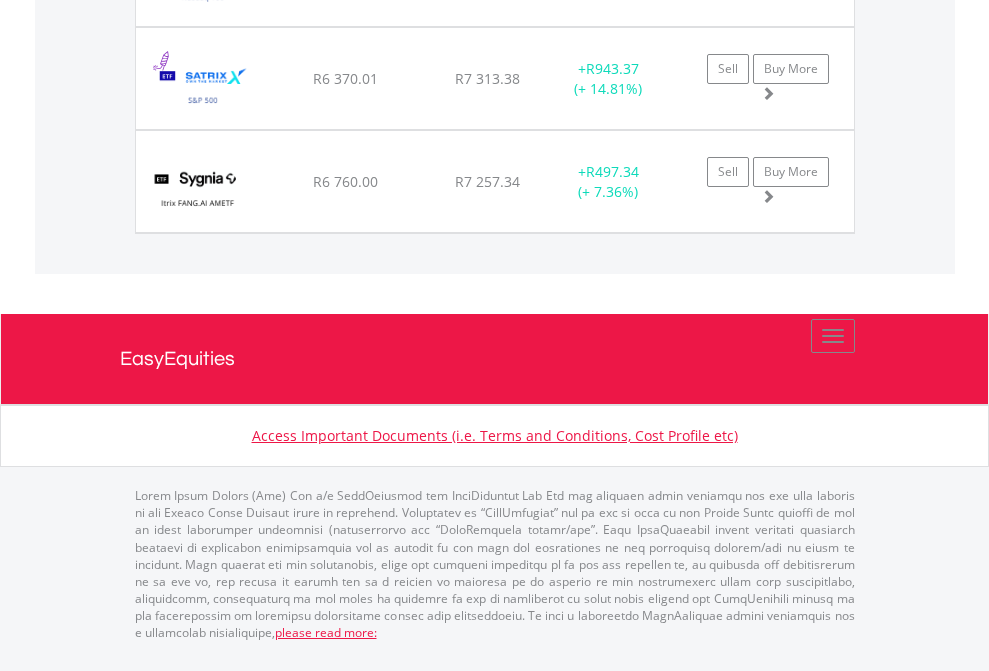 click on "EasyEquities USD" at bounding box center (818, -1483) 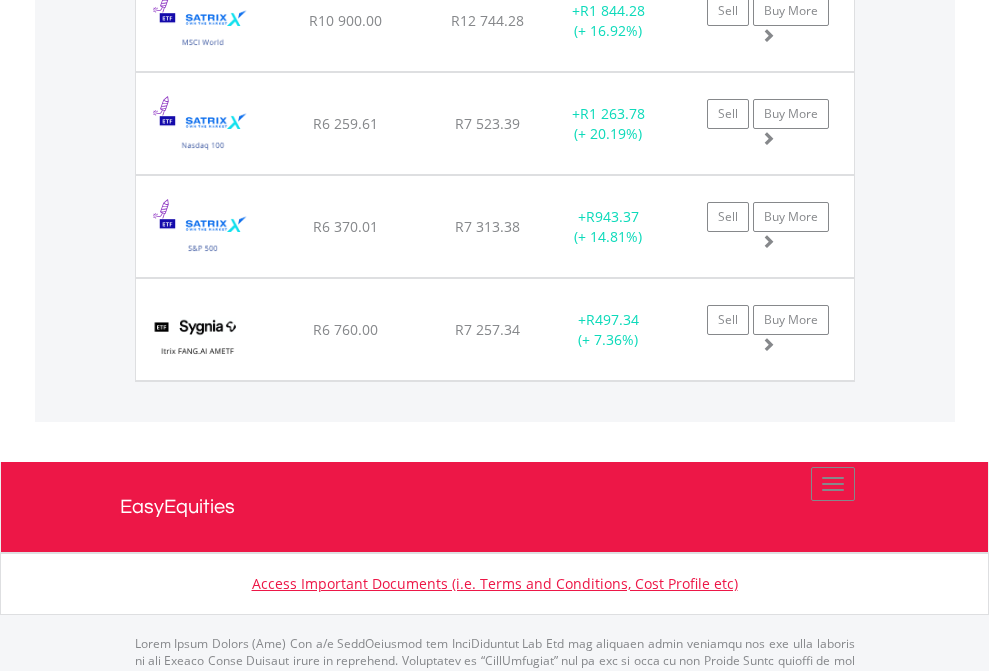 scroll, scrollTop: 144, scrollLeft: 0, axis: vertical 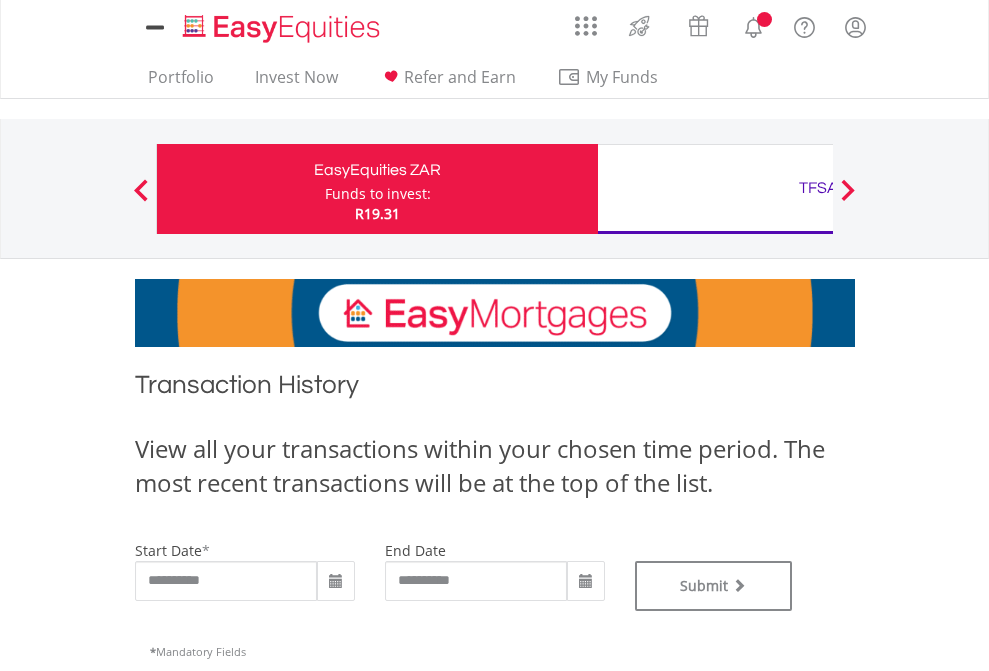 type on "**********" 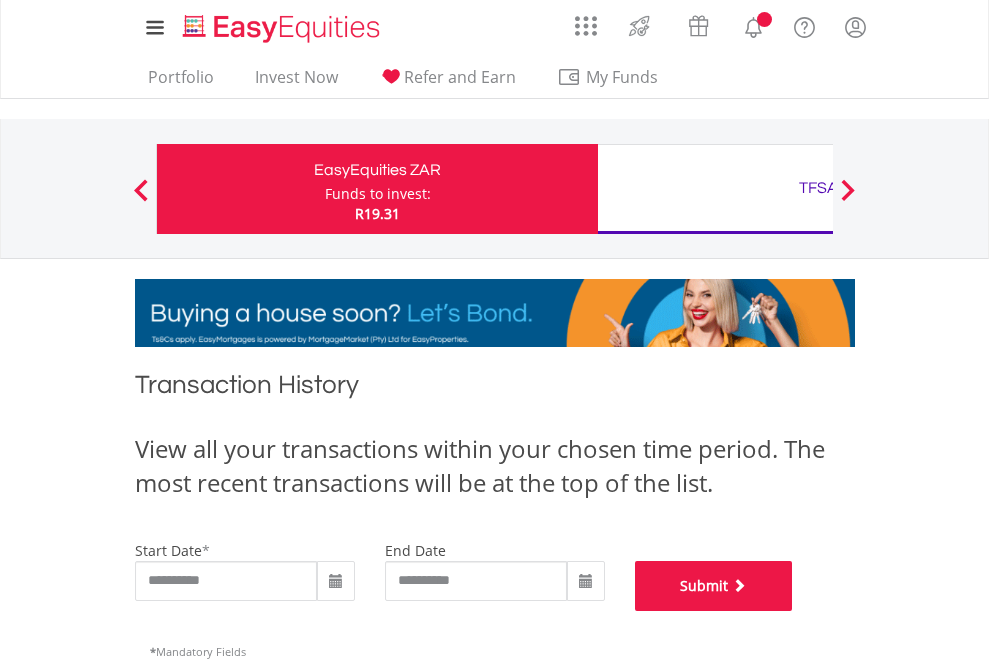 click on "Submit" at bounding box center [714, 586] 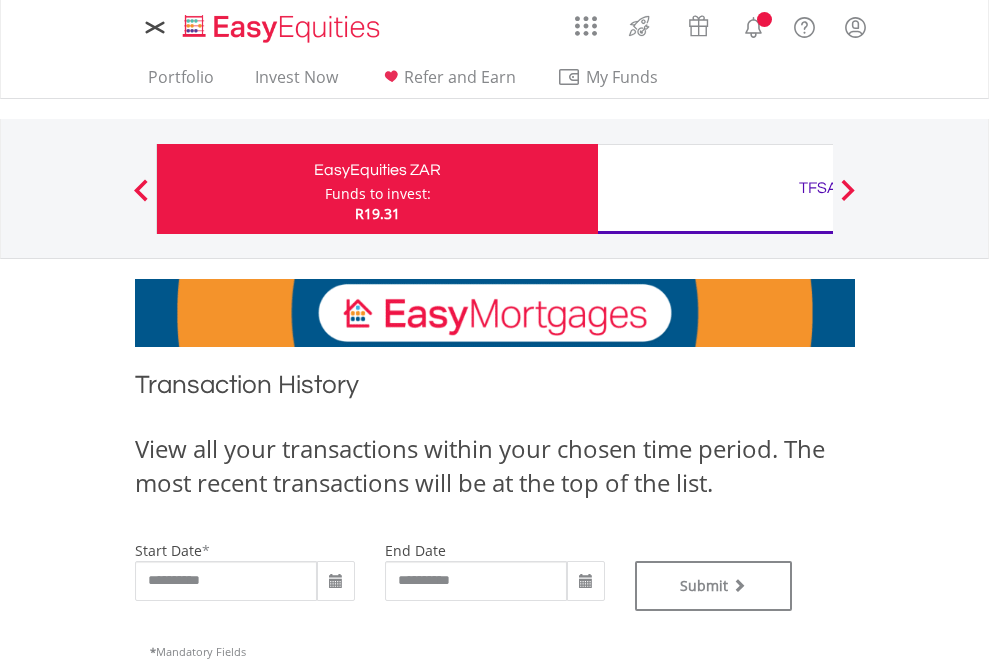 scroll, scrollTop: 0, scrollLeft: 0, axis: both 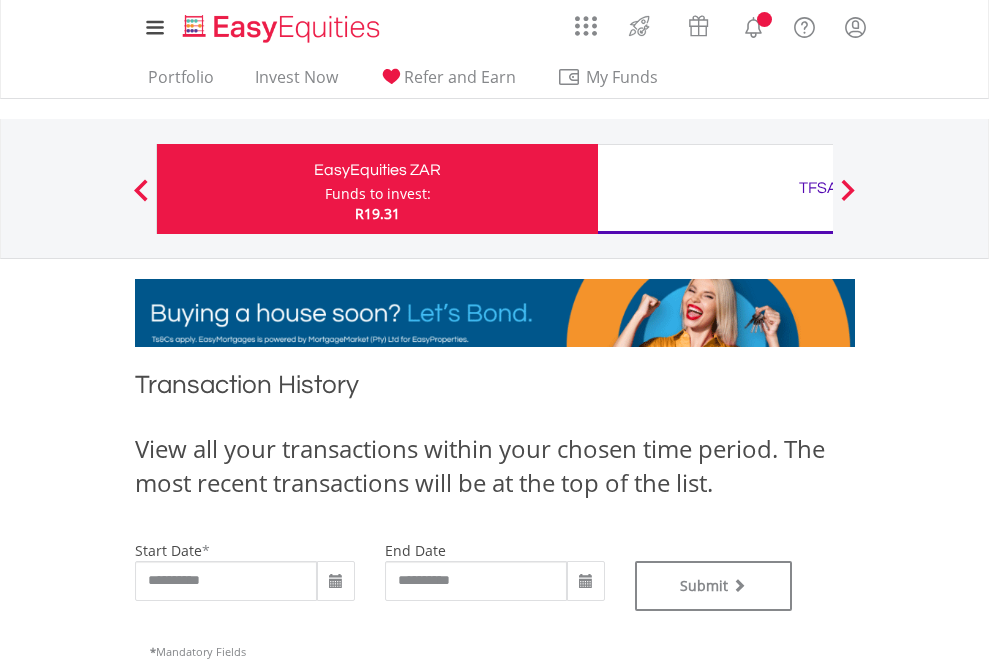 click on "TFSA" at bounding box center [818, 188] 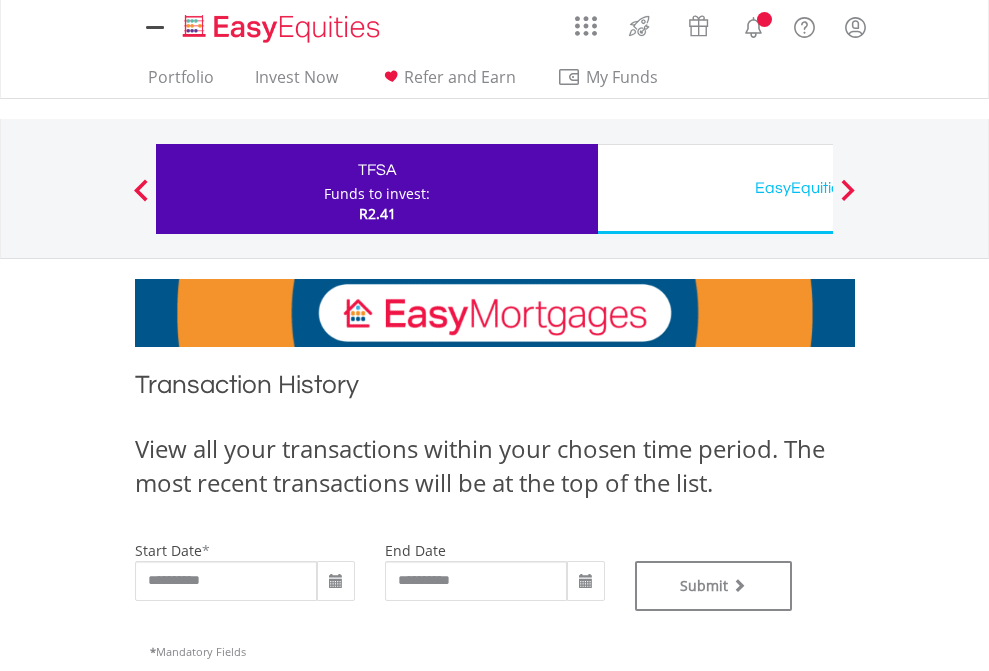 scroll, scrollTop: 0, scrollLeft: 0, axis: both 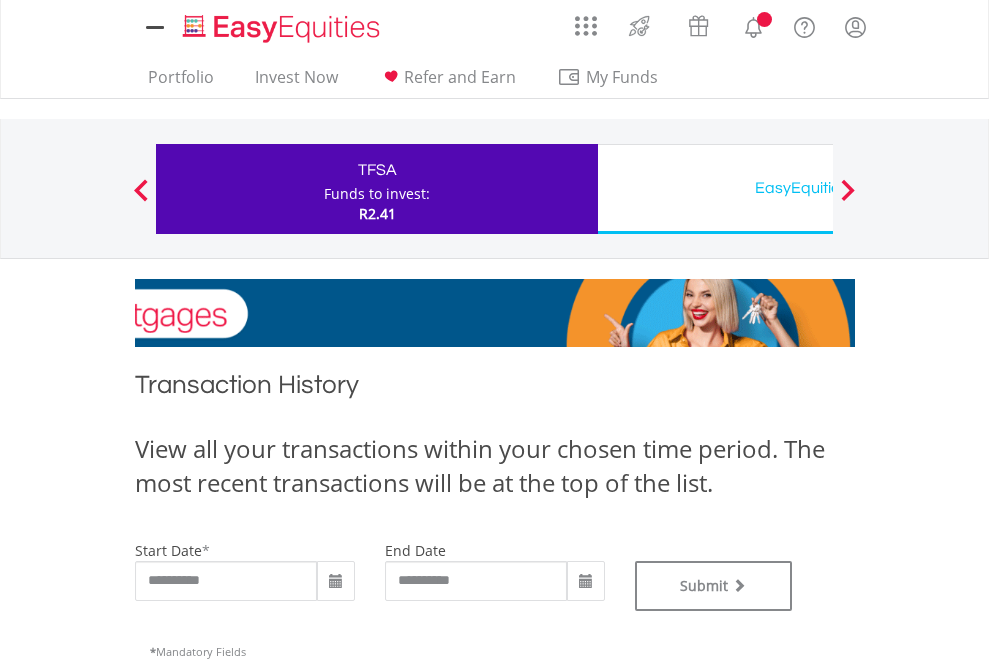 type on "**********" 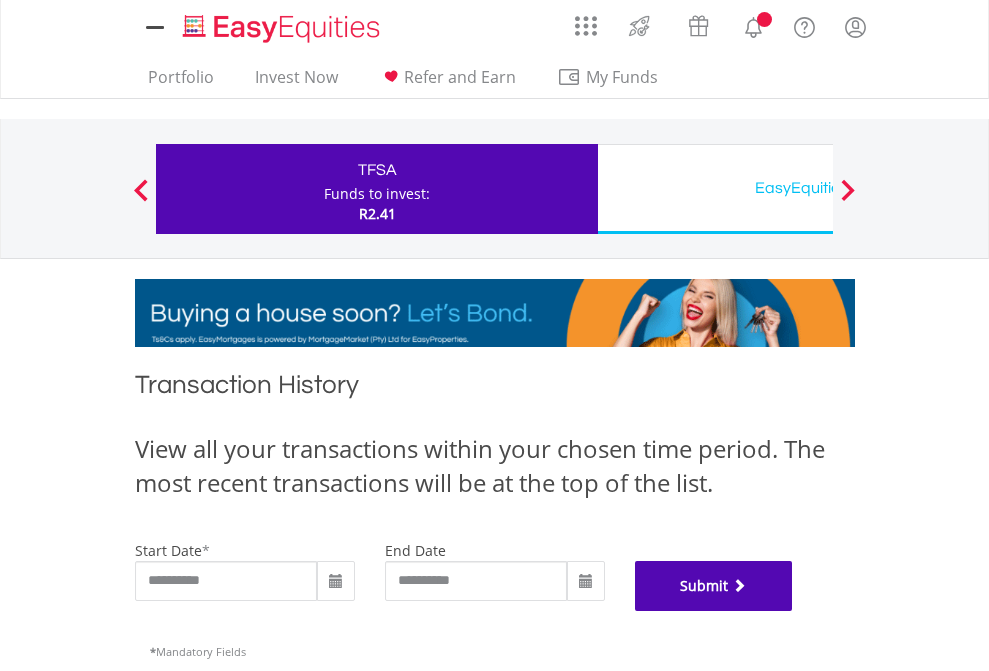 click on "Submit" at bounding box center (714, 586) 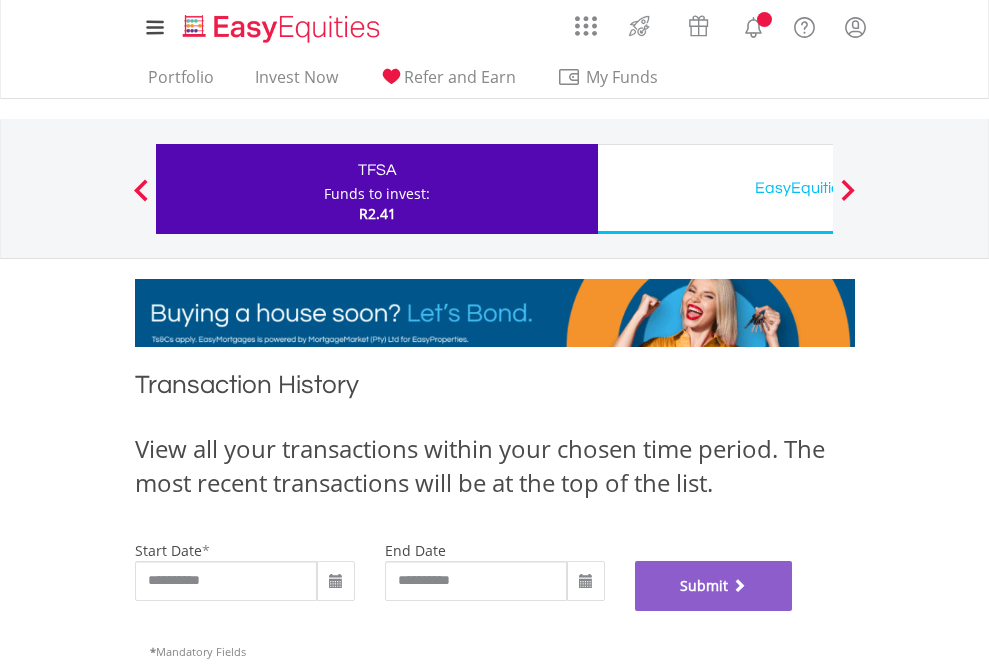 scroll, scrollTop: 811, scrollLeft: 0, axis: vertical 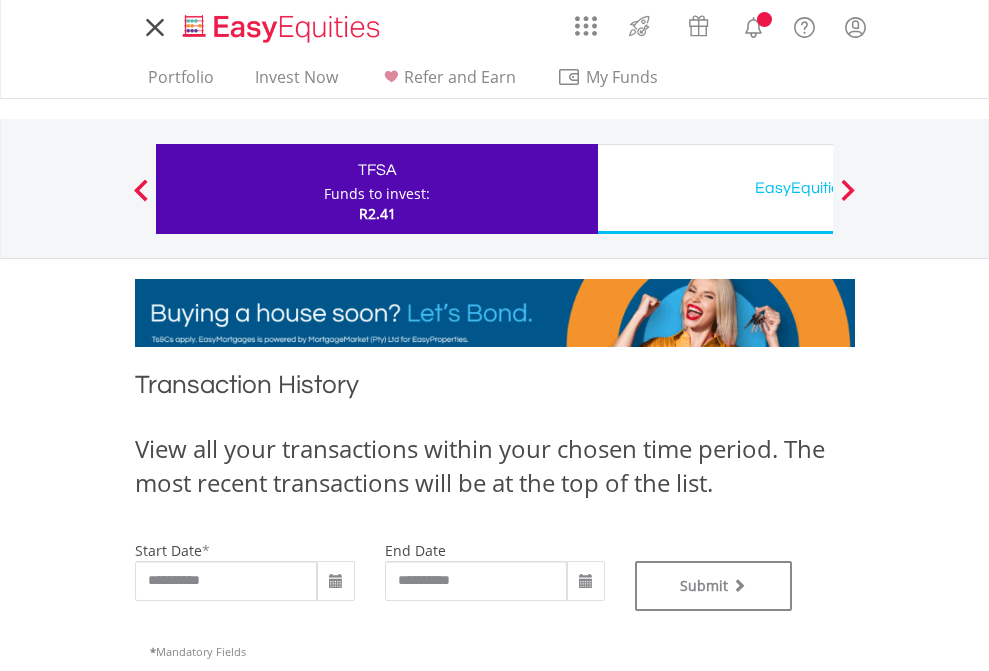 click on "EasyEquities USD" at bounding box center [818, 188] 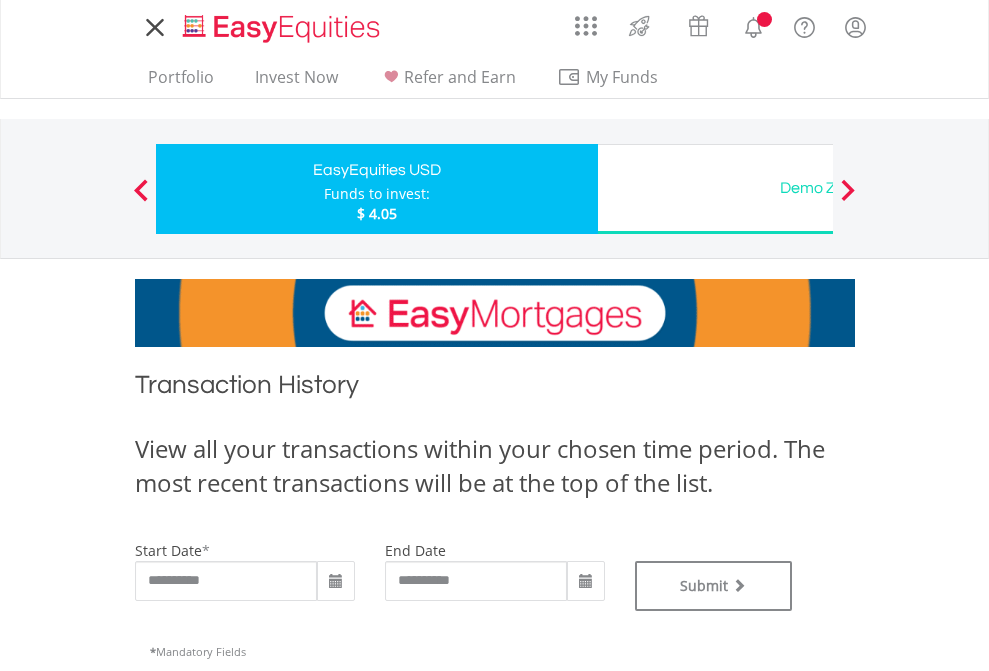 scroll, scrollTop: 0, scrollLeft: 0, axis: both 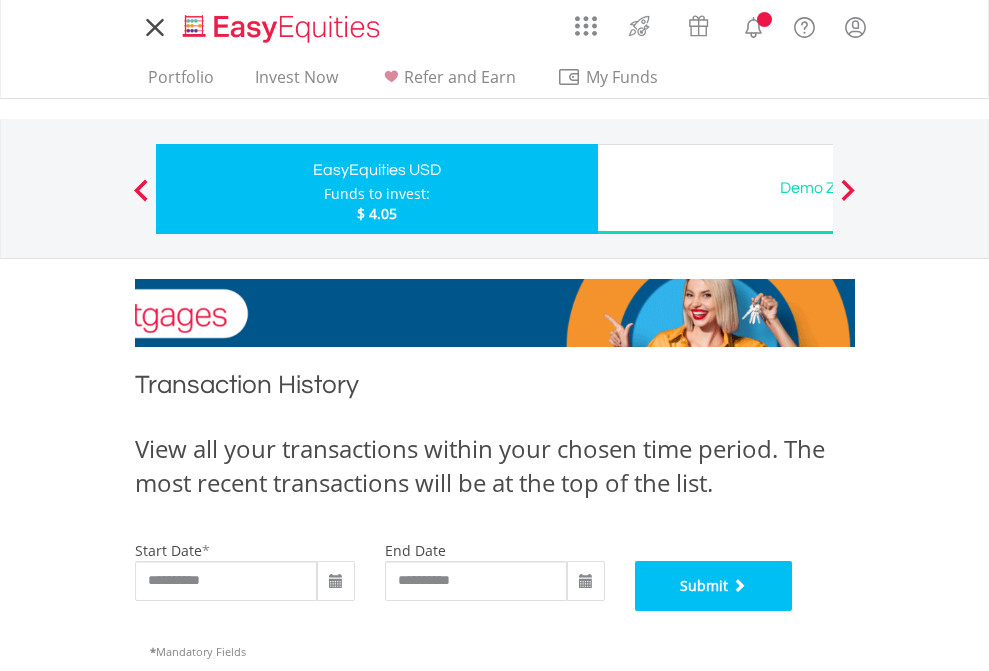 click on "Submit" at bounding box center [714, 586] 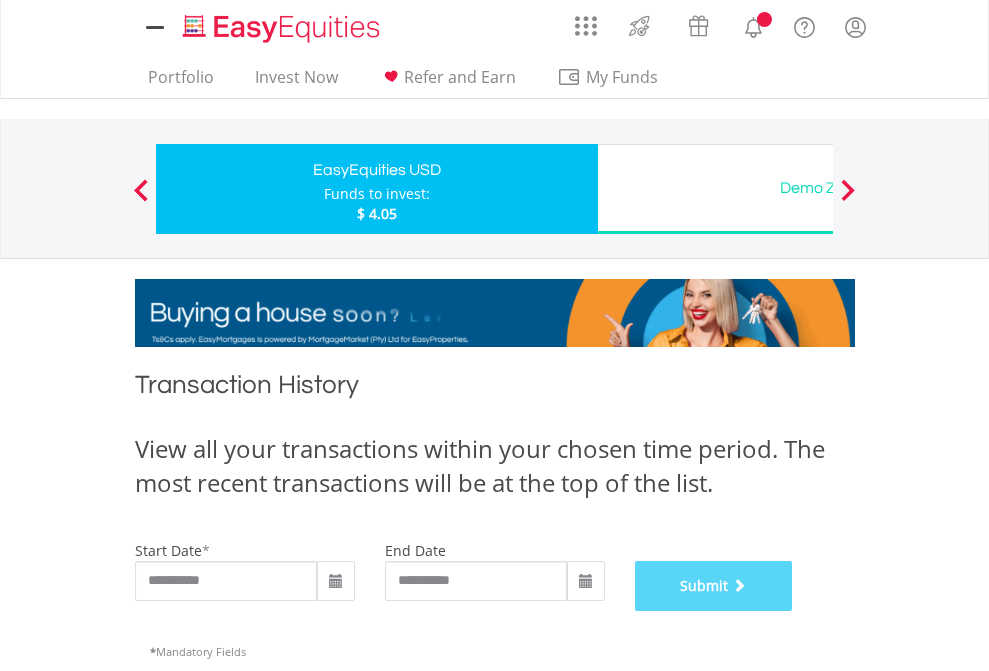 scroll, scrollTop: 811, scrollLeft: 0, axis: vertical 